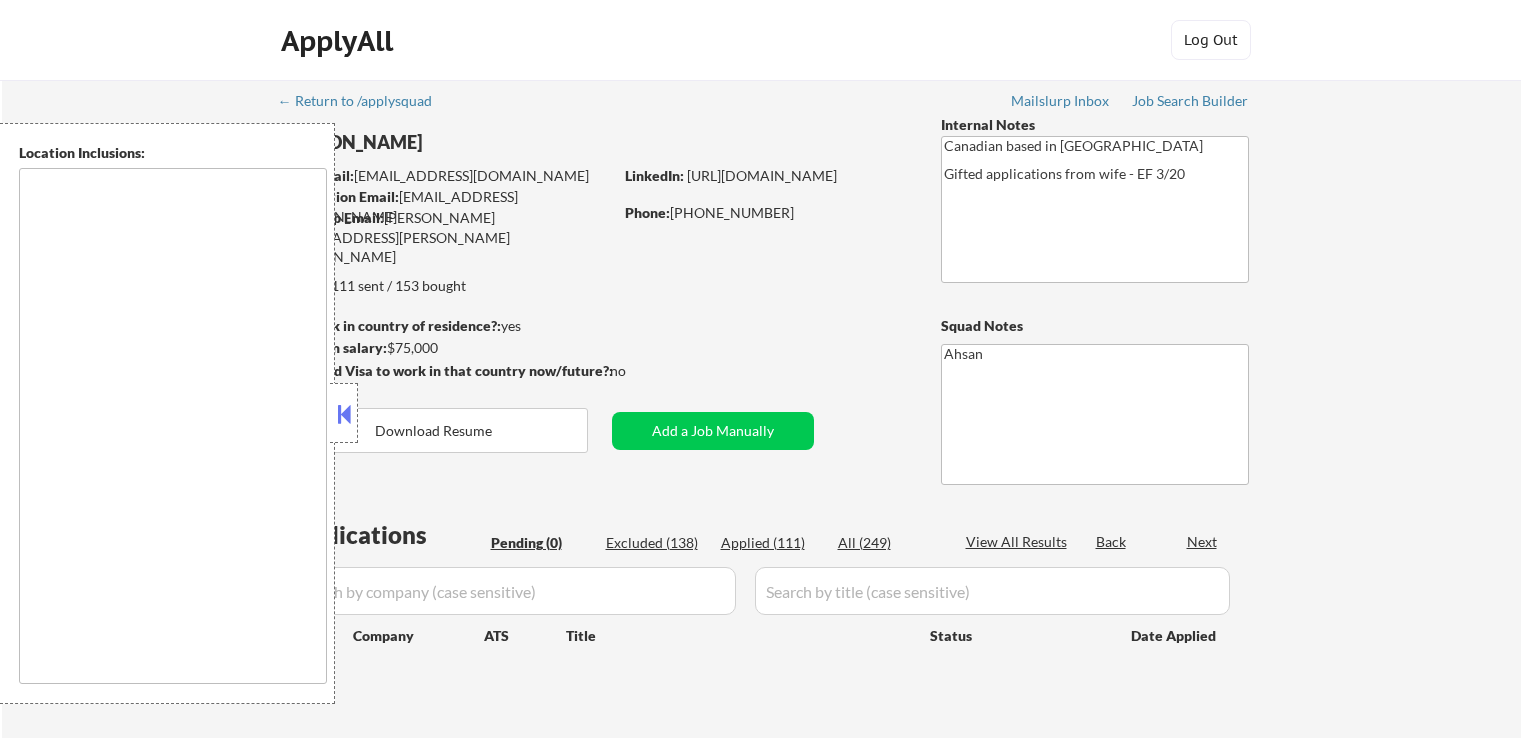 scroll, scrollTop: 0, scrollLeft: 0, axis: both 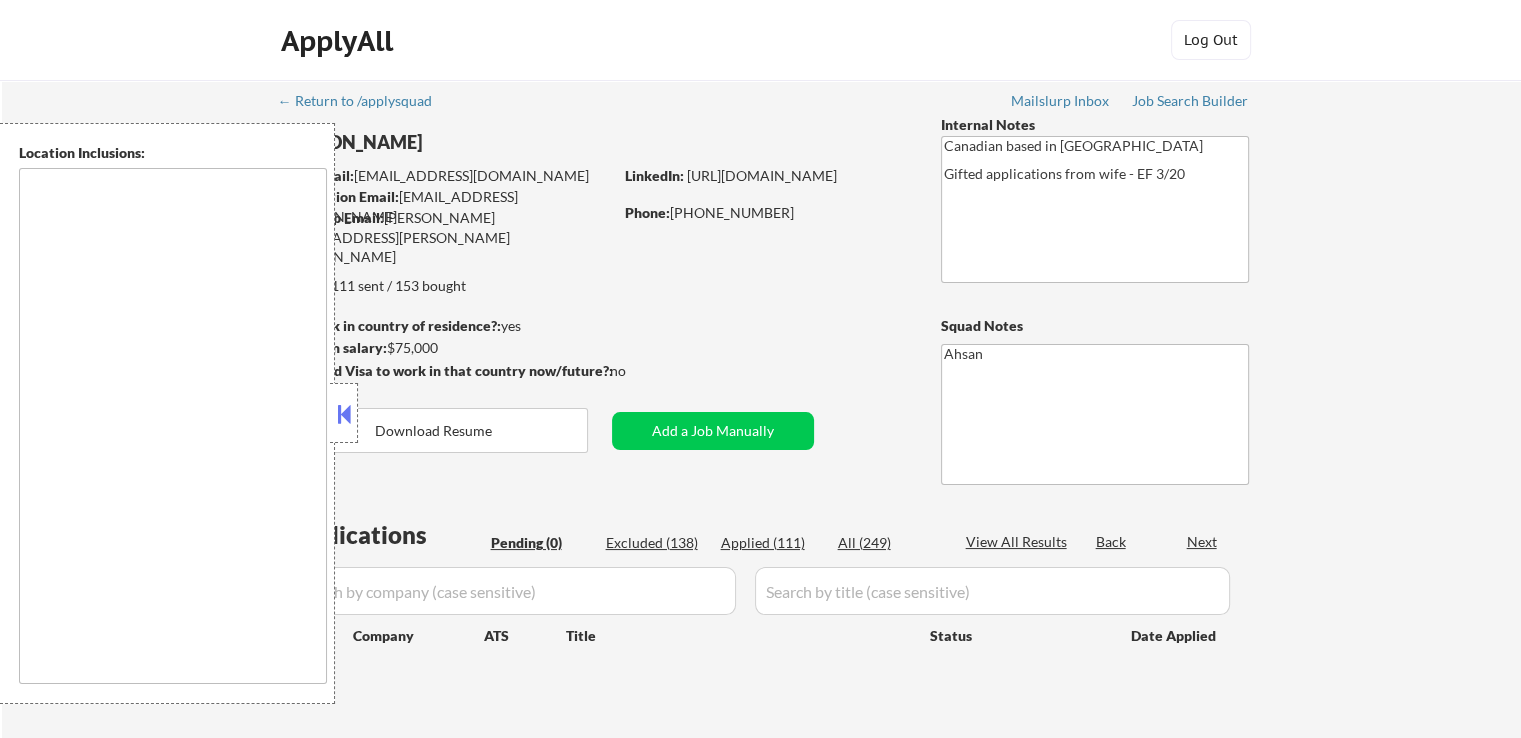 type on "[GEOGRAPHIC_DATA], ON   [GEOGRAPHIC_DATA], [GEOGRAPHIC_DATA]   [GEOGRAPHIC_DATA], ON   [GEOGRAPHIC_DATA], ON   [GEOGRAPHIC_DATA], [GEOGRAPHIC_DATA]   [GEOGRAPHIC_DATA], ON   [GEOGRAPHIC_DATA], ON   [GEOGRAPHIC_DATA], ON   [GEOGRAPHIC_DATA], [GEOGRAPHIC_DATA], [GEOGRAPHIC_DATA]   [GEOGRAPHIC_DATA], [GEOGRAPHIC_DATA], ON   [GEOGRAPHIC_DATA], [GEOGRAPHIC_DATA]   [GEOGRAPHIC_DATA], [GEOGRAPHIC_DATA]   [GEOGRAPHIC_DATA], ON   [GEOGRAPHIC_DATA], ON   [GEOGRAPHIC_DATA], ON   [PERSON_NAME][GEOGRAPHIC_DATA], [GEOGRAPHIC_DATA]   [GEOGRAPHIC_DATA], [GEOGRAPHIC_DATA]   [GEOGRAPHIC_DATA], [GEOGRAPHIC_DATA] [GEOGRAPHIC_DATA], [GEOGRAPHIC_DATA]   [GEOGRAPHIC_DATA], [GEOGRAPHIC_DATA]   [GEOGRAPHIC_DATA], [GEOGRAPHIC_DATA]   [GEOGRAPHIC_DATA], ON   [GEOGRAPHIC_DATA]/[GEOGRAPHIC_DATA], ON   [GEOGRAPHIC_DATA], ON   [GEOGRAPHIC_DATA], [GEOGRAPHIC_DATA]   [GEOGRAPHIC_DATA], ON   [GEOGRAPHIC_DATA][PERSON_NAME], ON   [GEOGRAPHIC_DATA] and the [GEOGRAPHIC_DATA], ON   [GEOGRAPHIC_DATA], ON   [GEOGRAPHIC_DATA], ON   [GEOGRAPHIC_DATA], ON   [GEOGRAPHIC_DATA], ON   [GEOGRAPHIC_DATA], [GEOGRAPHIC_DATA] [GEOGRAPHIC_DATA], [GEOGRAPHIC_DATA]   [GEOGRAPHIC_DATA], [GEOGRAPHIC_DATA]   [GEOGRAPHIC_DATA], ON   [GEOGRAPHIC_DATA], [GEOGRAPHIC_DATA]   [GEOGRAPHIC_DATA], ON   [PERSON_NAME][GEOGRAPHIC_DATA], ON   [GEOGRAPHIC_DATA], ON   [GEOGRAPHIC_DATA], [GEOGRAPHIC_DATA]   [GEOGRAPHIC_DATA], [GEOGRAPHIC_DATA]   [GEOGRAPHIC_DATA], ON   [PERSON_NAME][GEOGRAPHIC_DATA], ON   [GEOGRAPHIC_DATA], [GEOGRAPHIC_DATA]   [GEOGRAPHIC_DATA], ON   [GEOGRAPHIC_DATA], [GEOGRAPHIC_DATA] [GEOGRAPHIC_DATA], [GEOGRAPHIC_DATA]   [GEOGRAPHIC_DATA], ON   [GEOGRAPHIC_DATA], ON   [GEOGRAPHIC_DATA], ON   [GEOGRAPHIC_DATA], ON   [GEOGRAPHIC_DATA], ON   [GEOGRAPHIC_DATA], ON   [GEOGRAPHIC_DATA], [GEOGRAPHIC_DATA]   [GEOGRAPHIC_DATA], ON   [GEOGRAPHIC_DATA], ON   [GEOGRAPHIC_DATA], [GEOGRAPHIC_DATA]   [GEOGRAPHIC_DATA], ON   [GEOGRAPHIC_DATA], ON   [GEOGRAPHIC_DATA], [GEOGRAPHIC_DATA] ..." 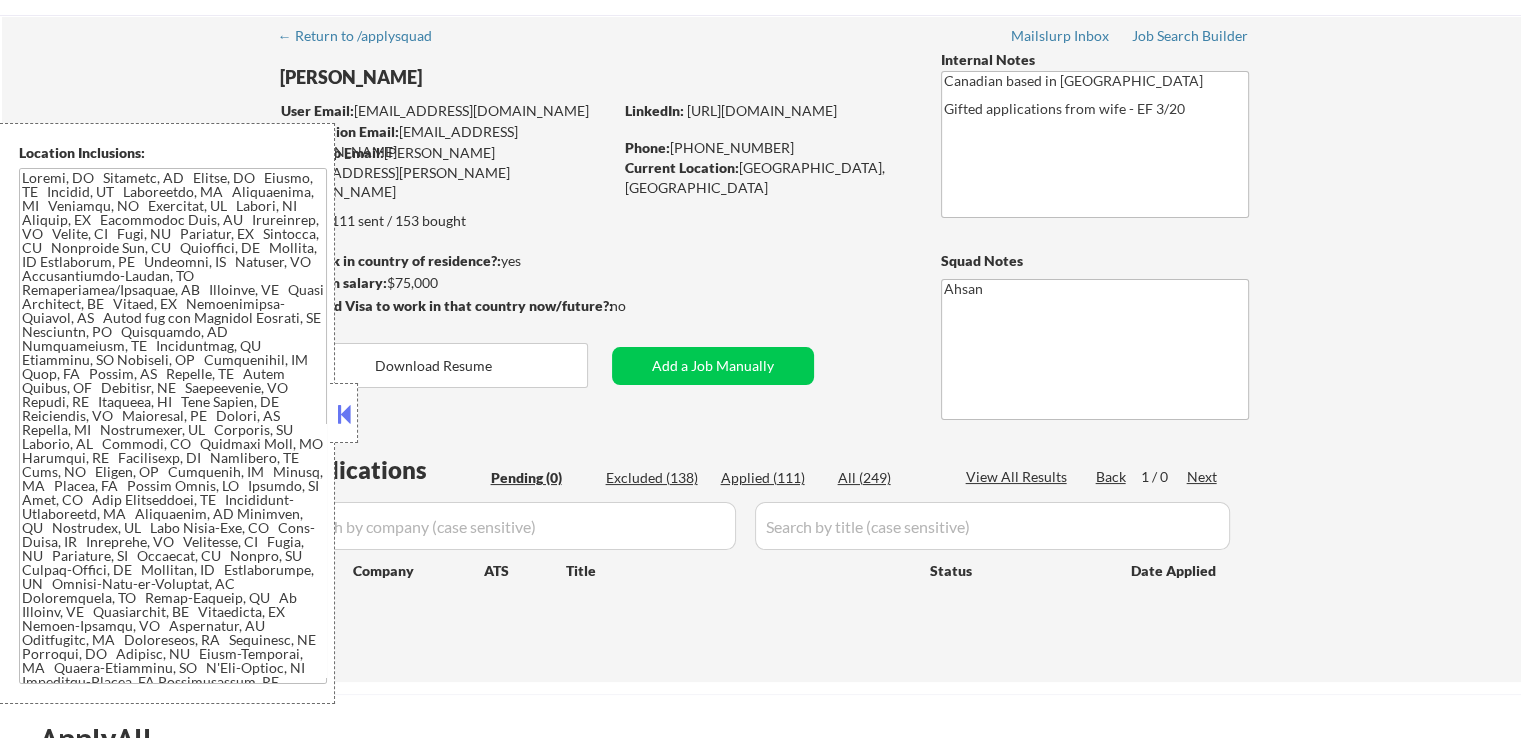 scroll, scrollTop: 200, scrollLeft: 0, axis: vertical 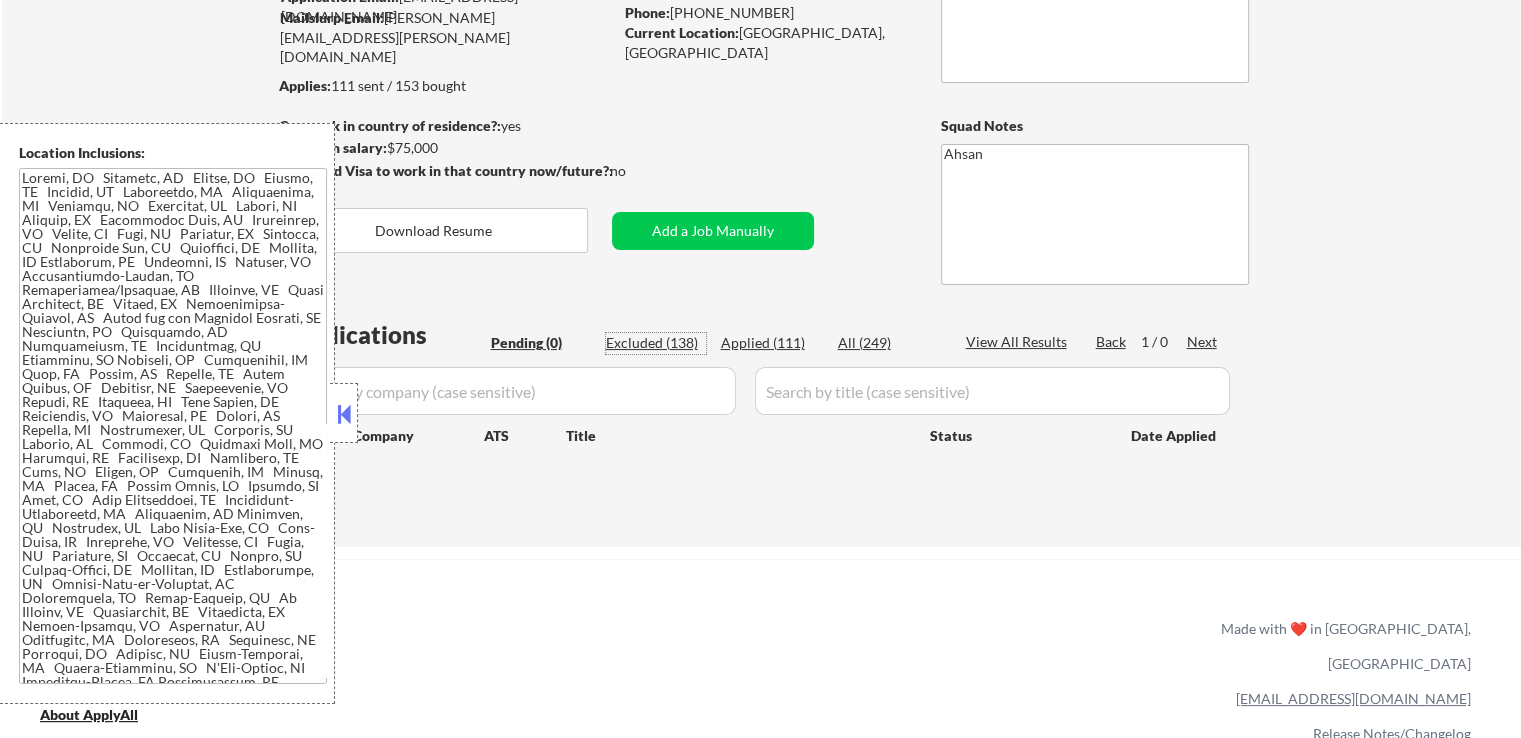click on "Excluded (138)" at bounding box center [656, 343] 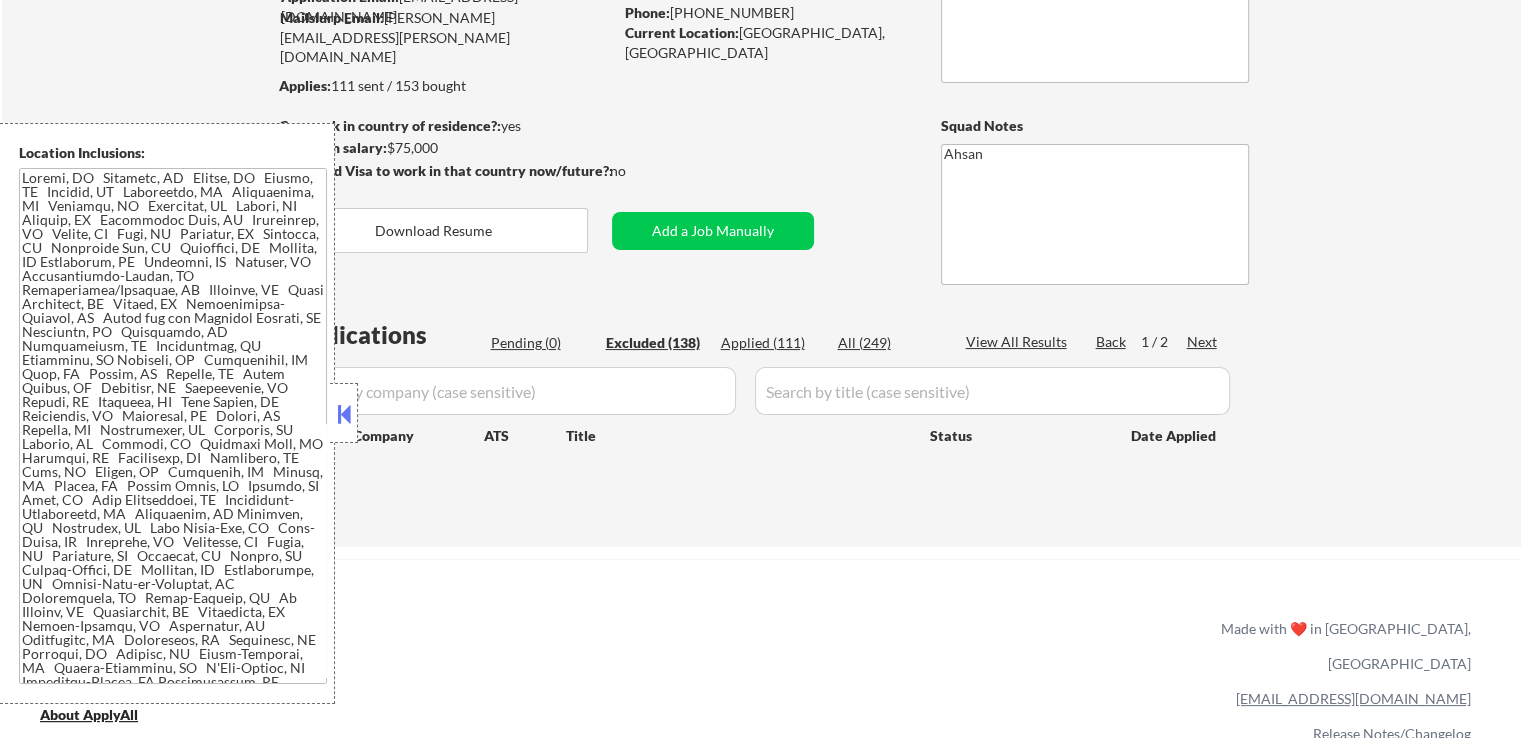 select on ""excluded__expired_"" 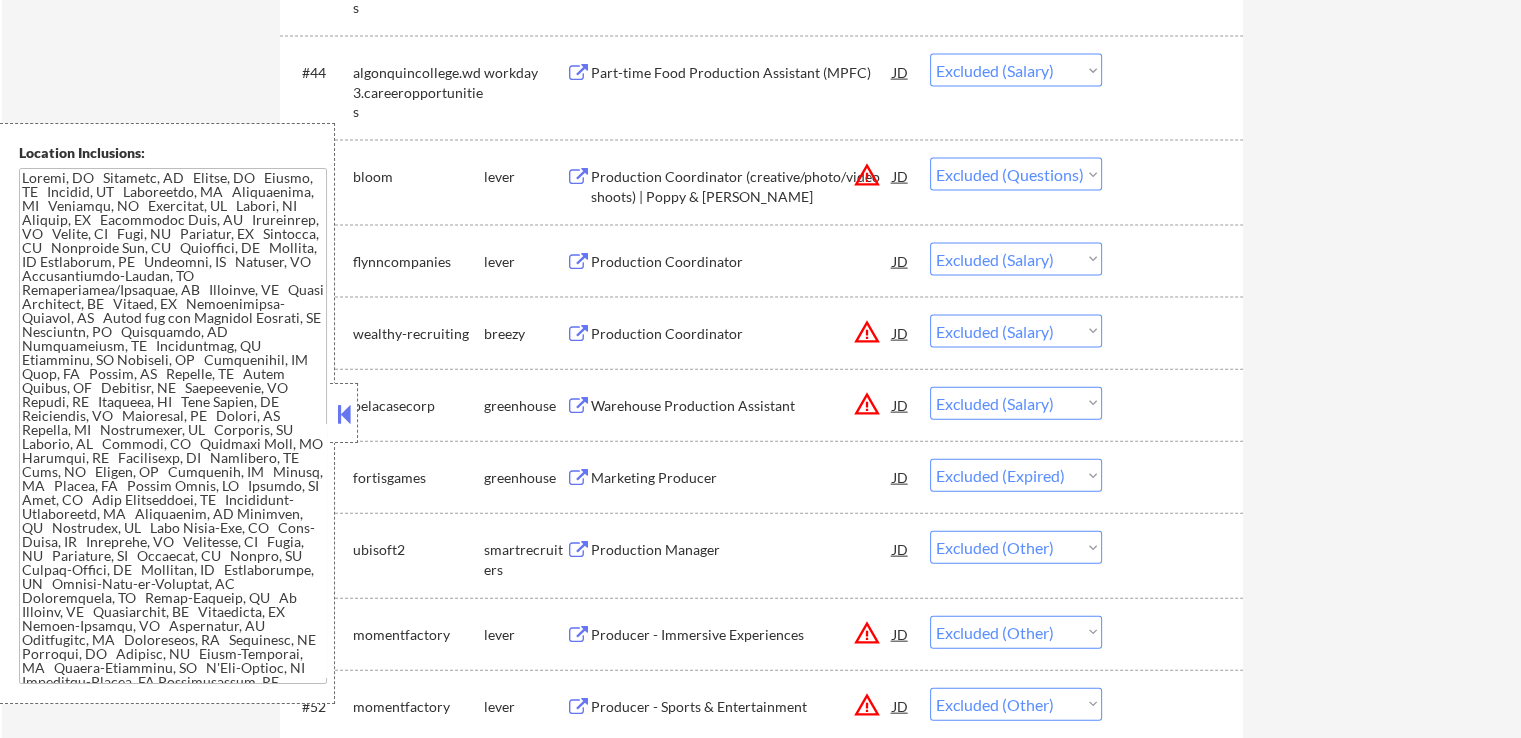 scroll, scrollTop: 4500, scrollLeft: 0, axis: vertical 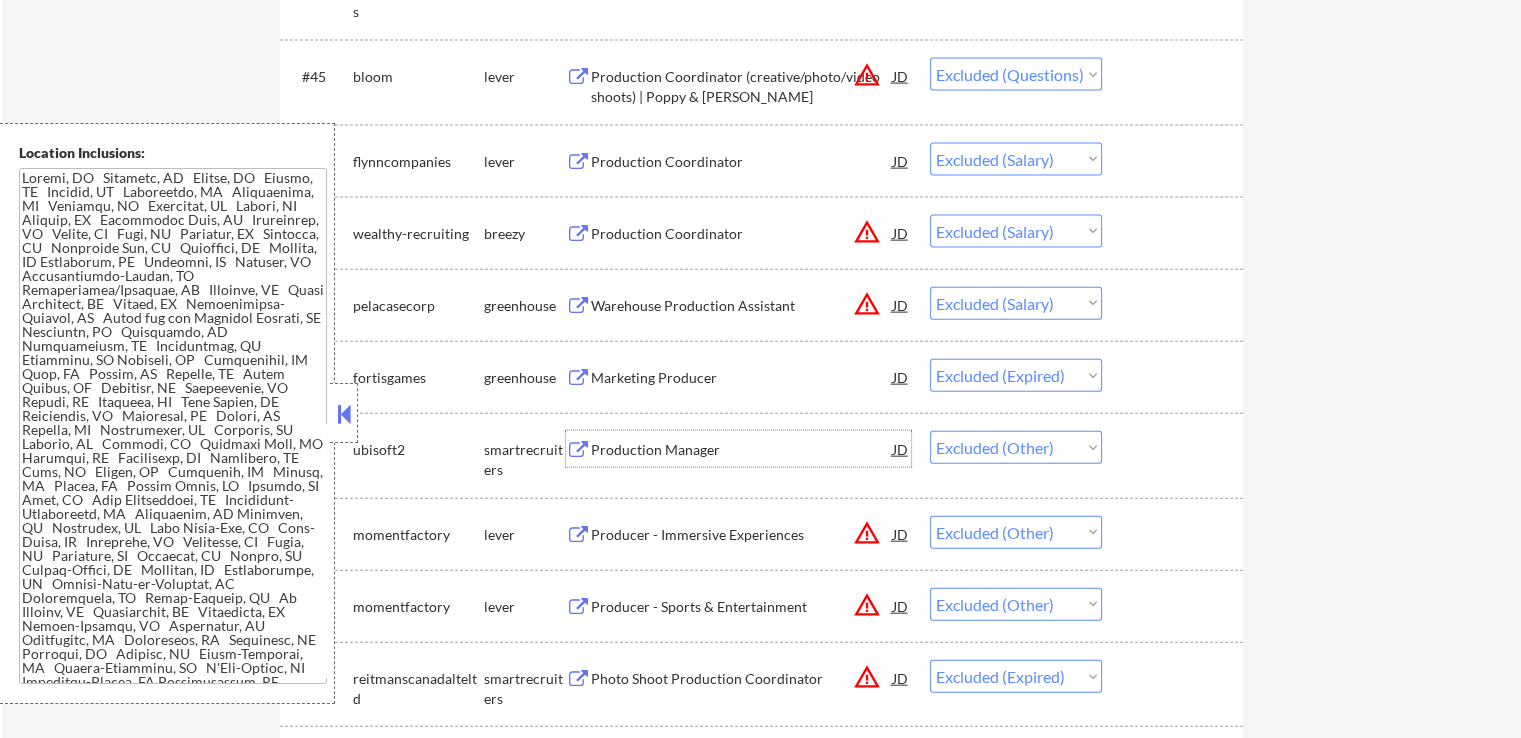 click on "Production Manager" at bounding box center [742, 449] 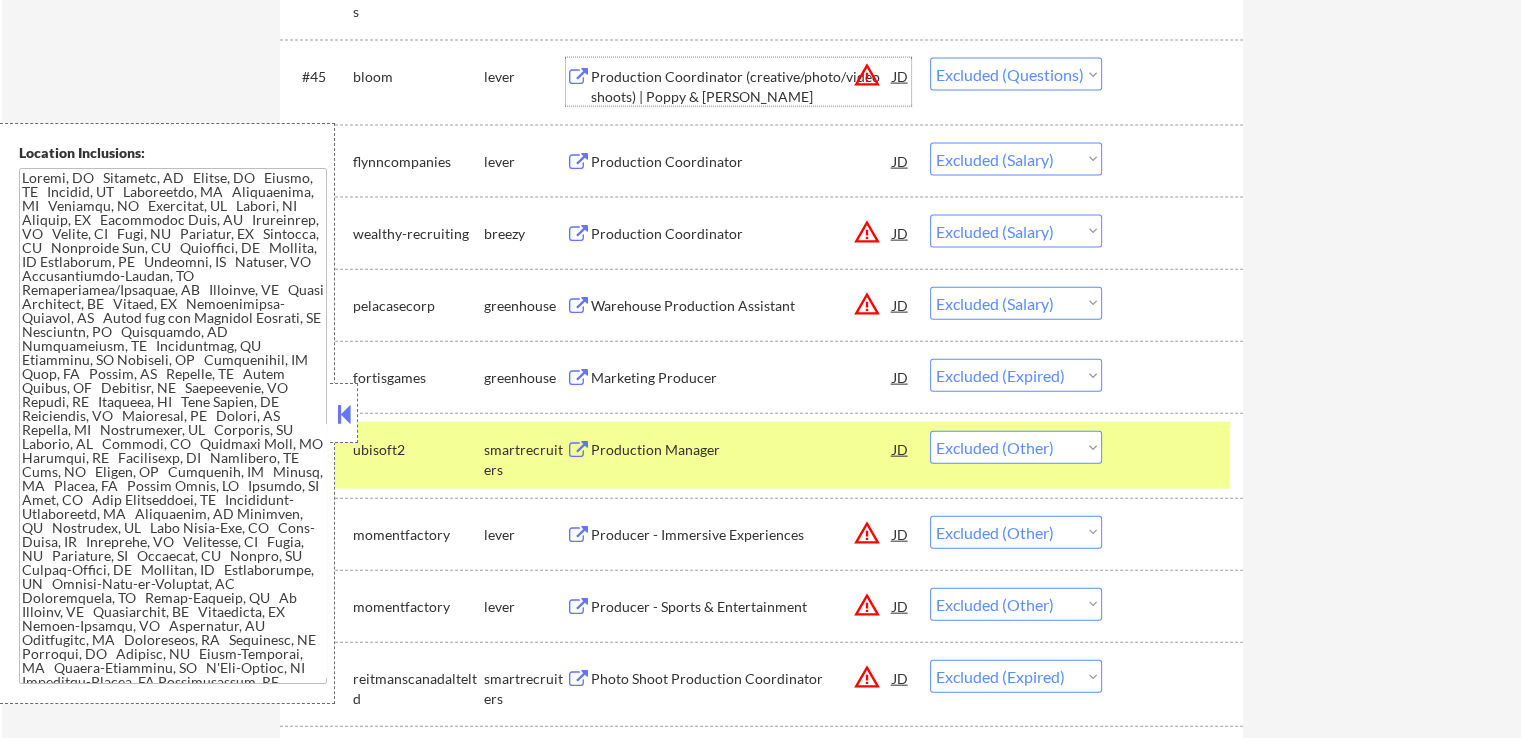 click on "Production Coordinator (creative/photo/video shoots) | Poppy & [PERSON_NAME]" at bounding box center (742, 86) 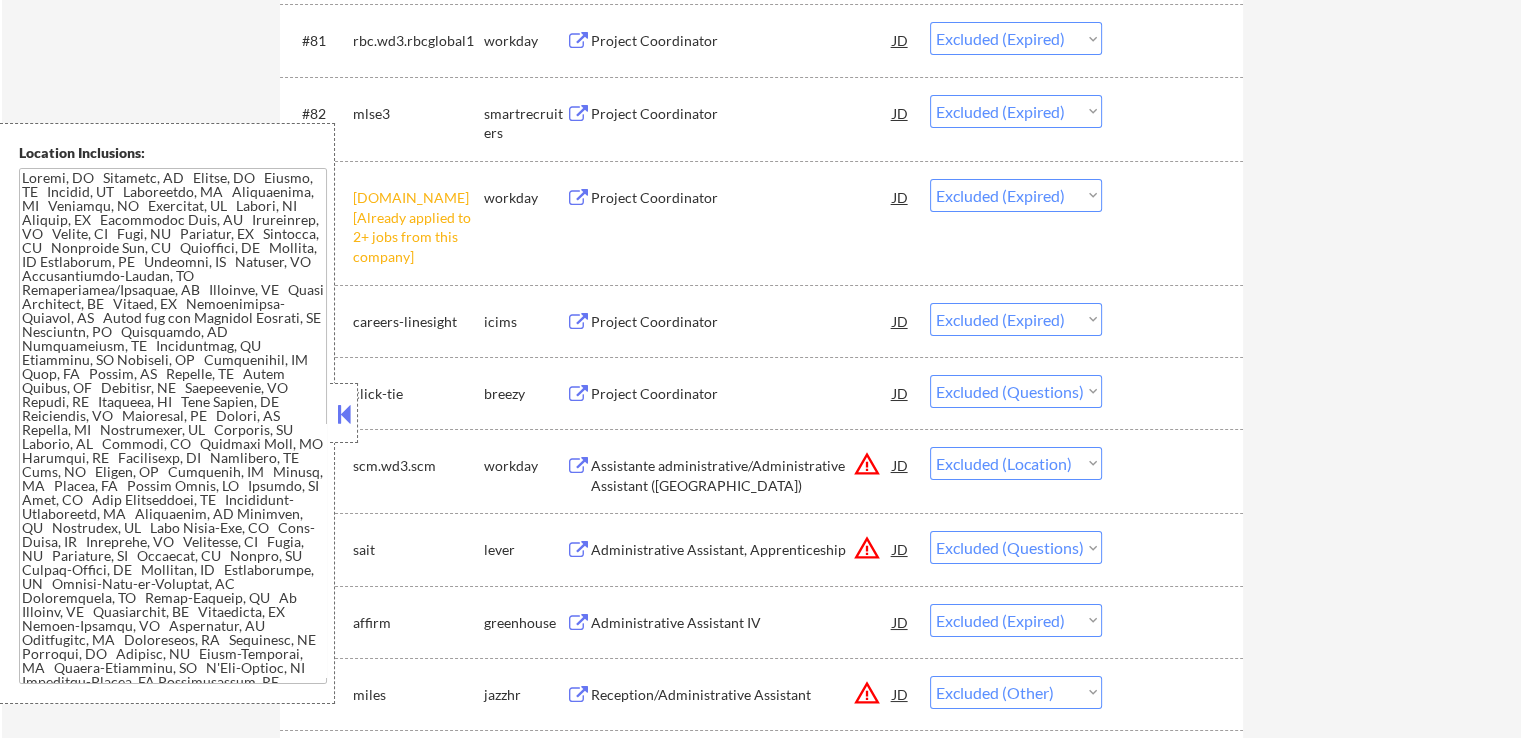 scroll, scrollTop: 7400, scrollLeft: 0, axis: vertical 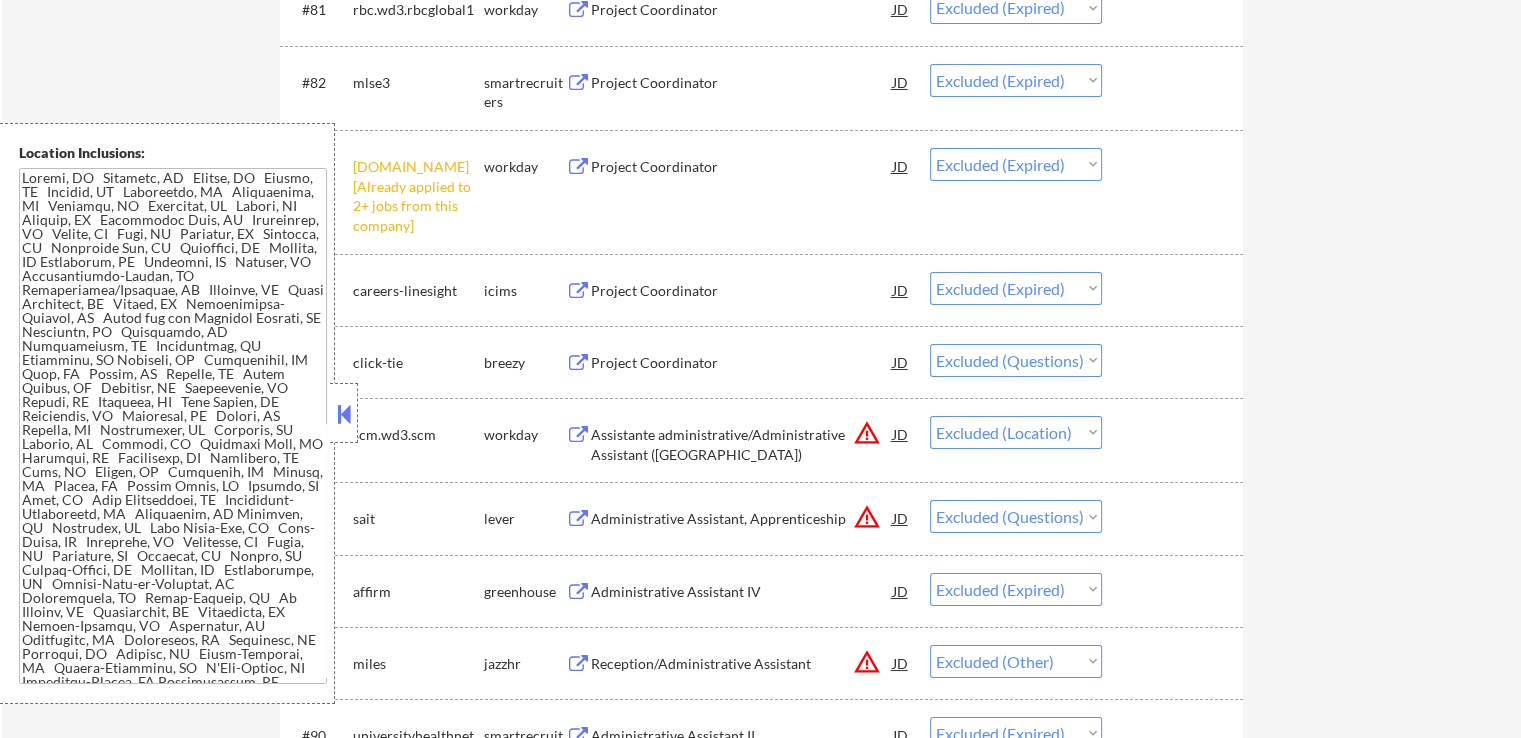 click on "Assistante administrative/Administrative Assistant ([GEOGRAPHIC_DATA])" at bounding box center [742, 444] 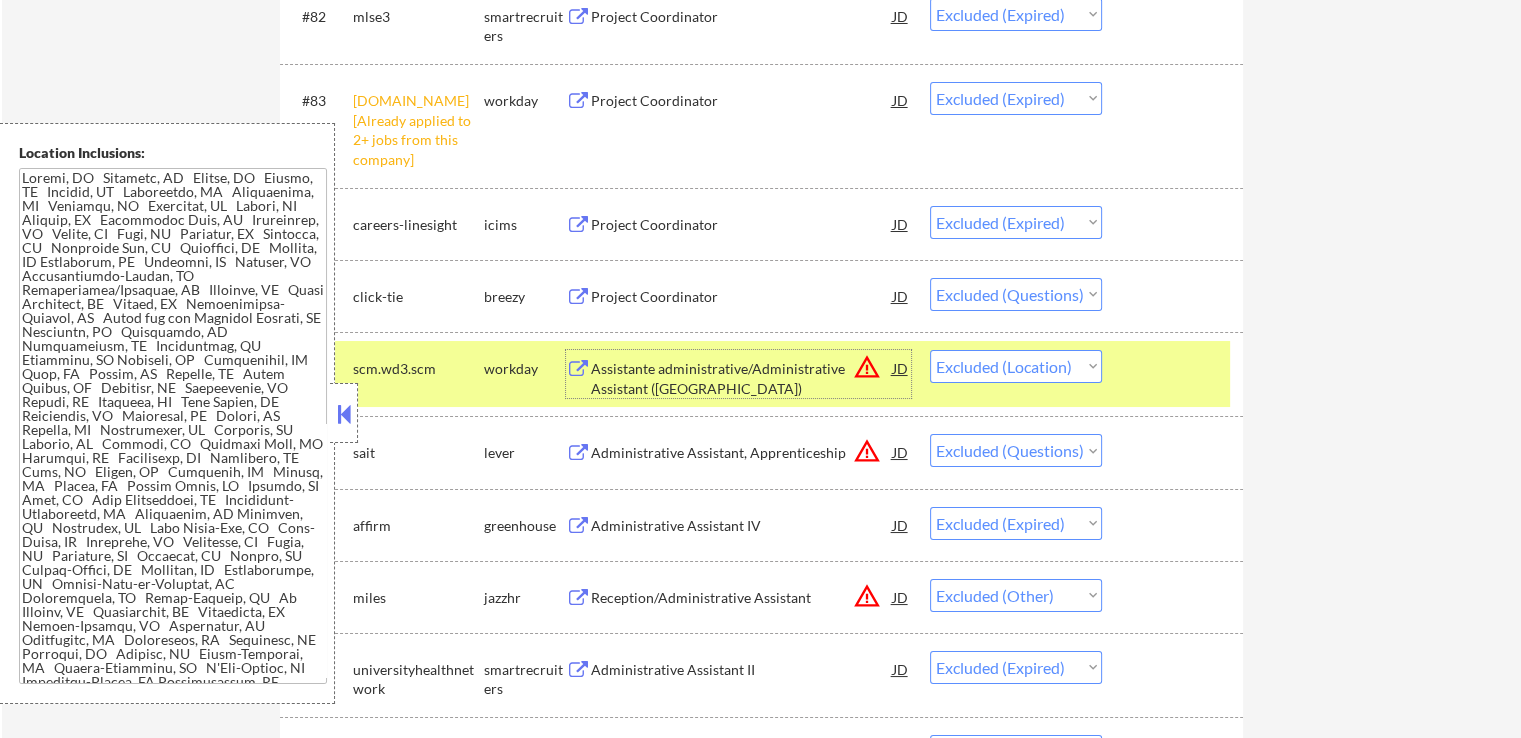 scroll, scrollTop: 7600, scrollLeft: 0, axis: vertical 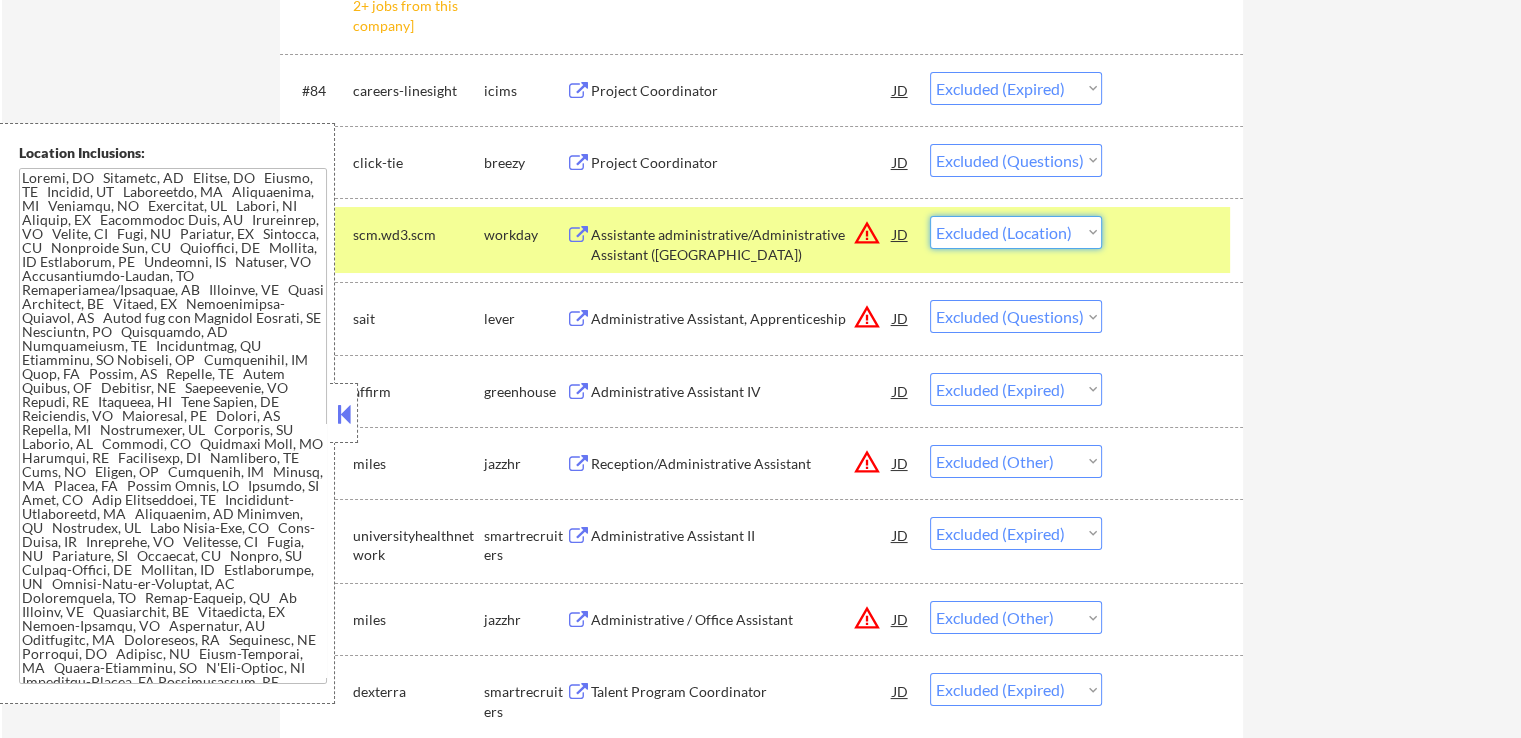 click on "Choose an option... Pending Applied Excluded (Questions) Excluded (Expired) Excluded (Location) Excluded (Bad Match) Excluded (Blocklist) Excluded (Salary) Excluded (Other)" at bounding box center (1016, 232) 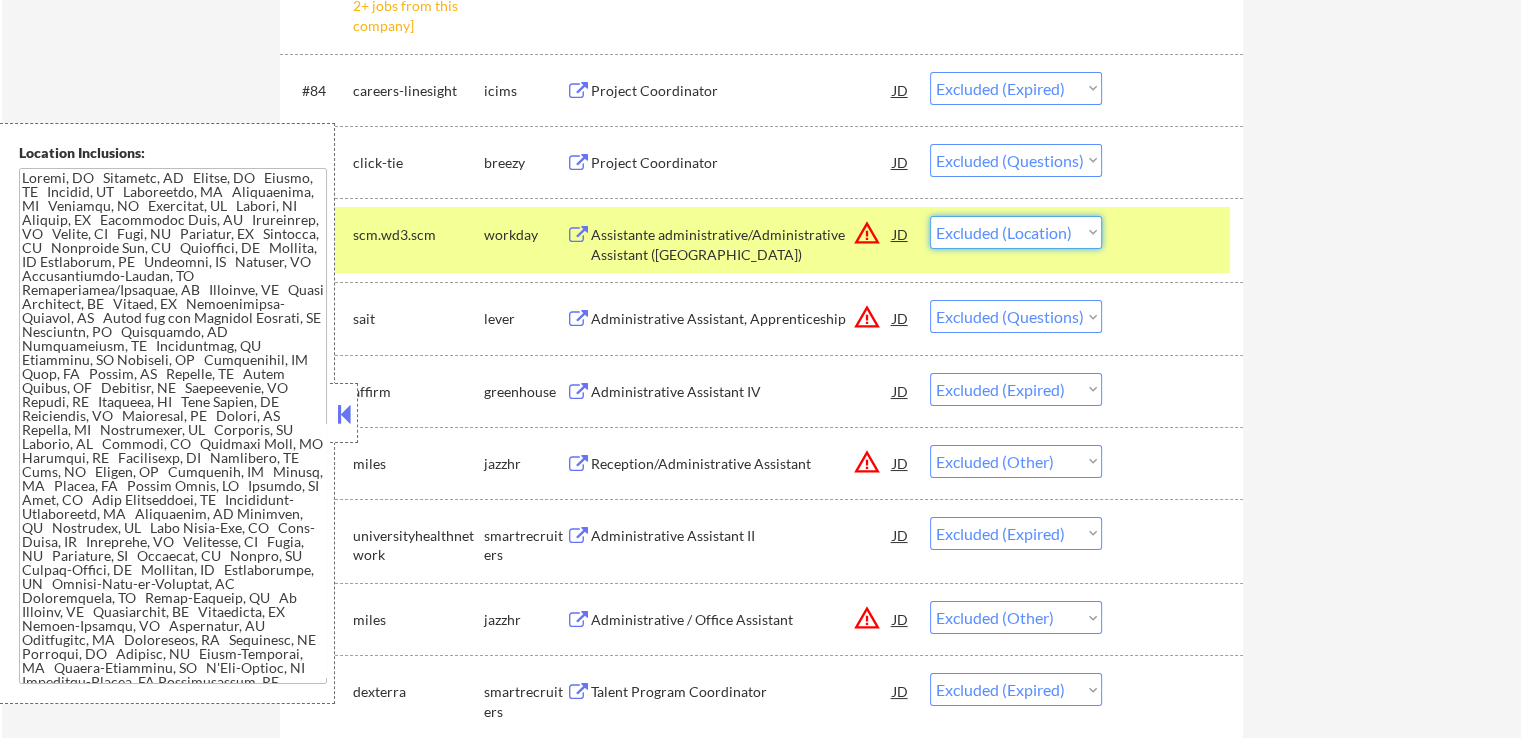 select on ""excluded__expired_"" 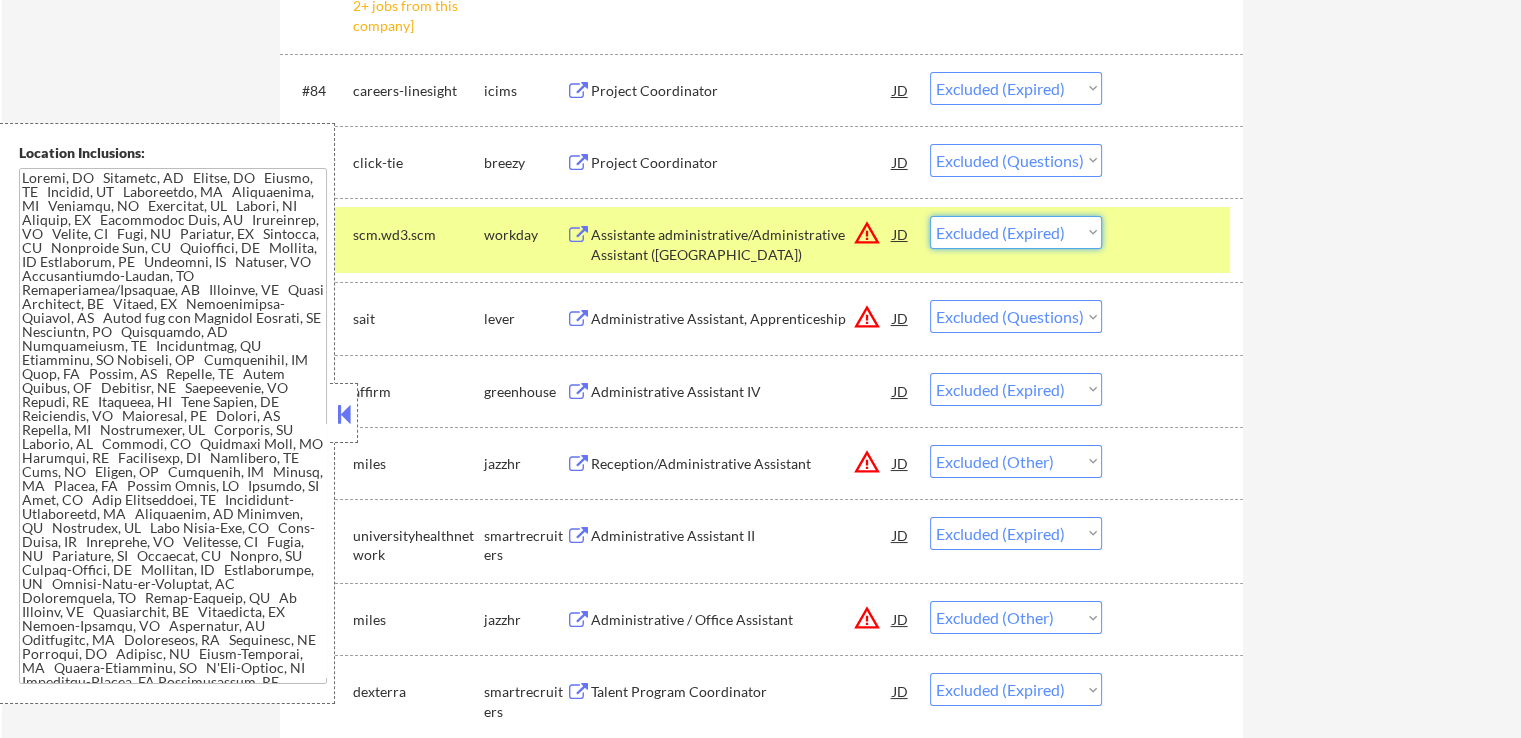 click on "Choose an option... Pending Applied Excluded (Questions) Excluded (Expired) Excluded (Location) Excluded (Bad Match) Excluded (Blocklist) Excluded (Salary) Excluded (Other)" at bounding box center (1016, 232) 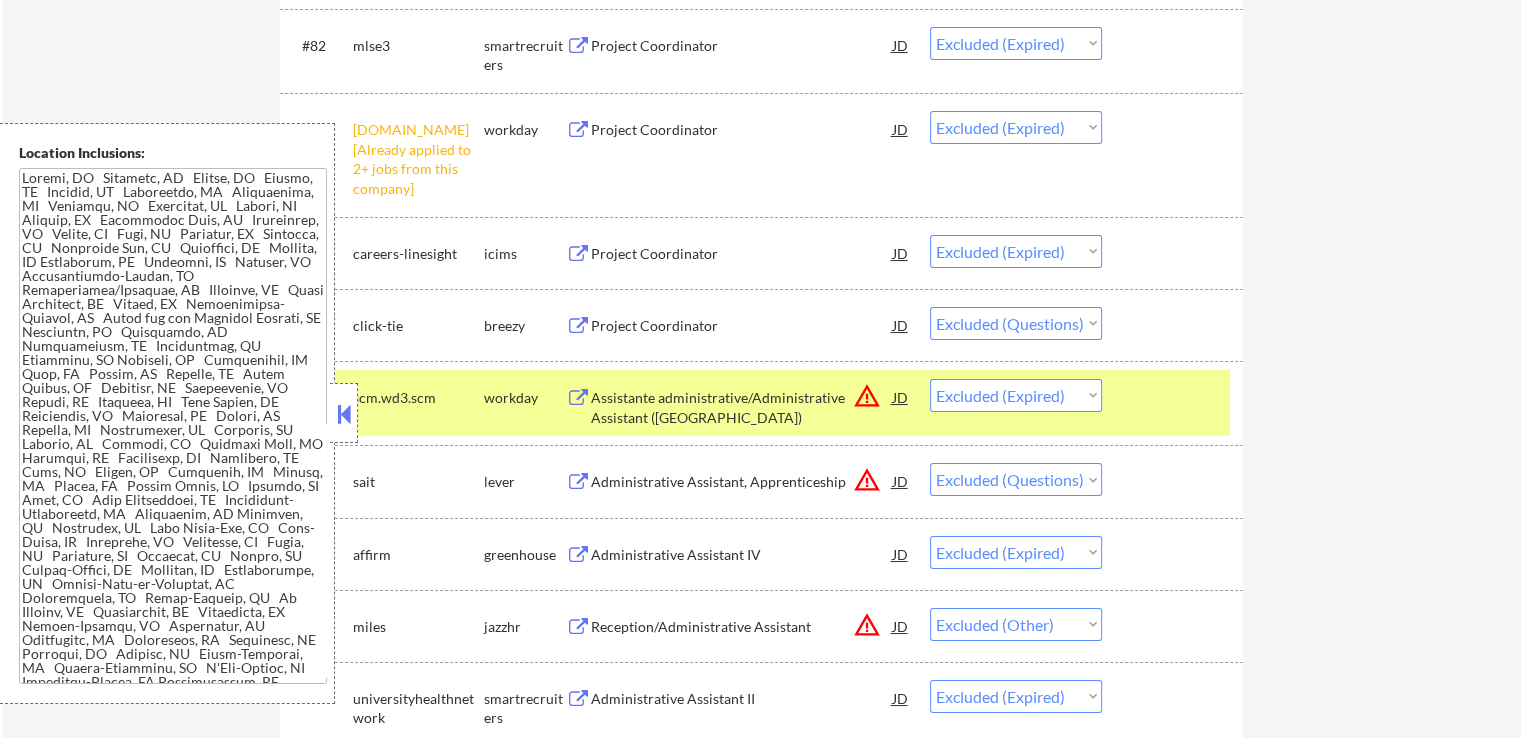scroll, scrollTop: 7200, scrollLeft: 0, axis: vertical 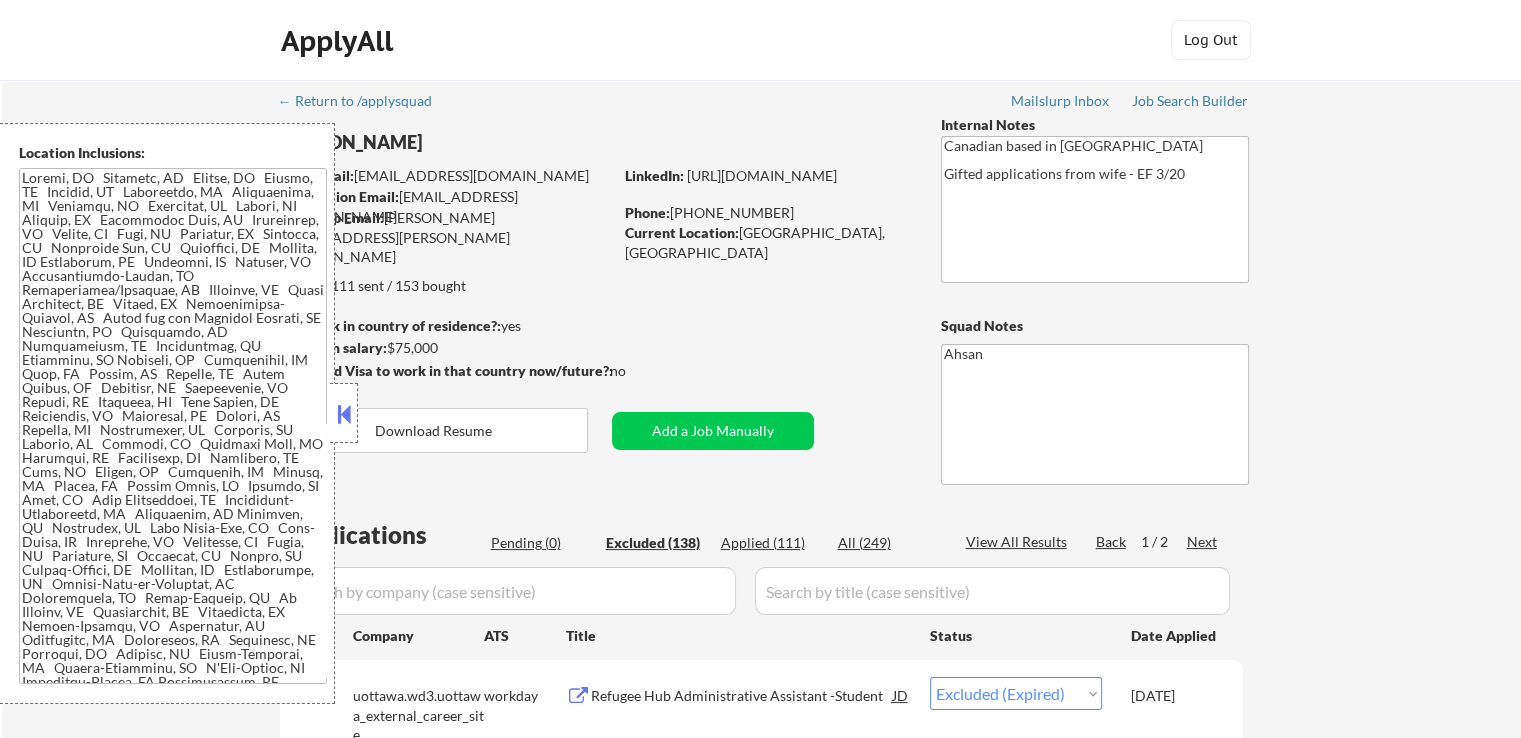 click on "Next" at bounding box center (1203, 542) 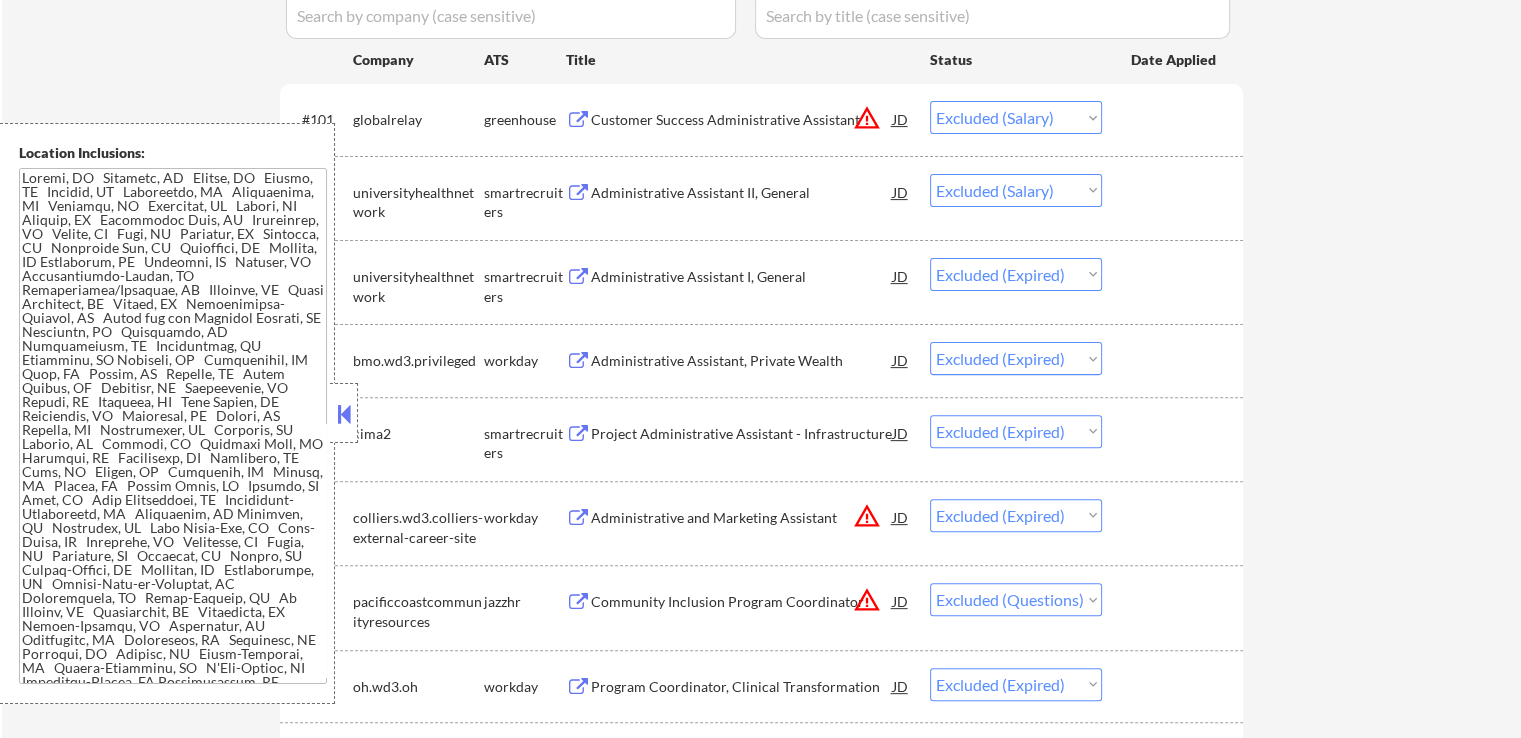 scroll, scrollTop: 600, scrollLeft: 0, axis: vertical 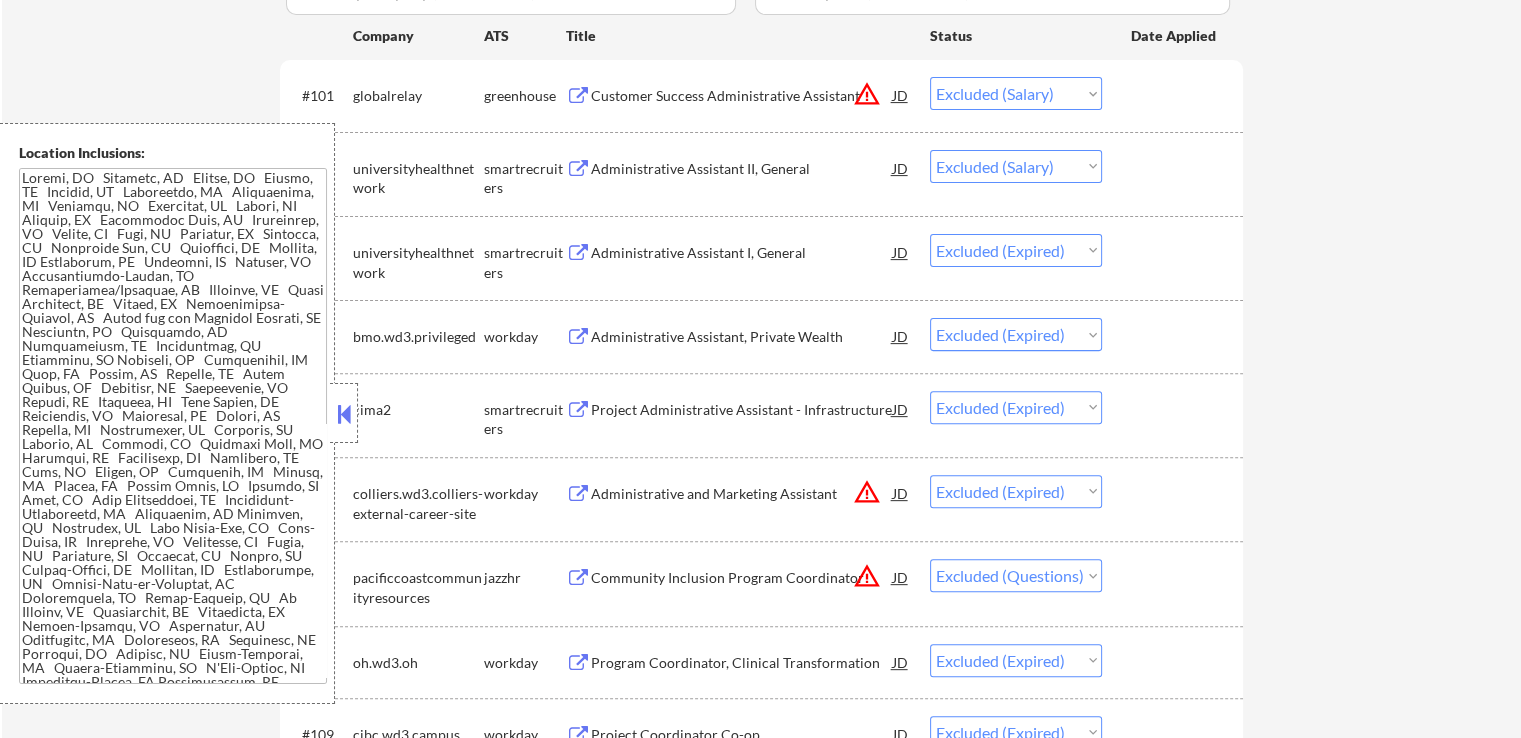 click on "Customer Success Administrative Assistant" at bounding box center [742, 96] 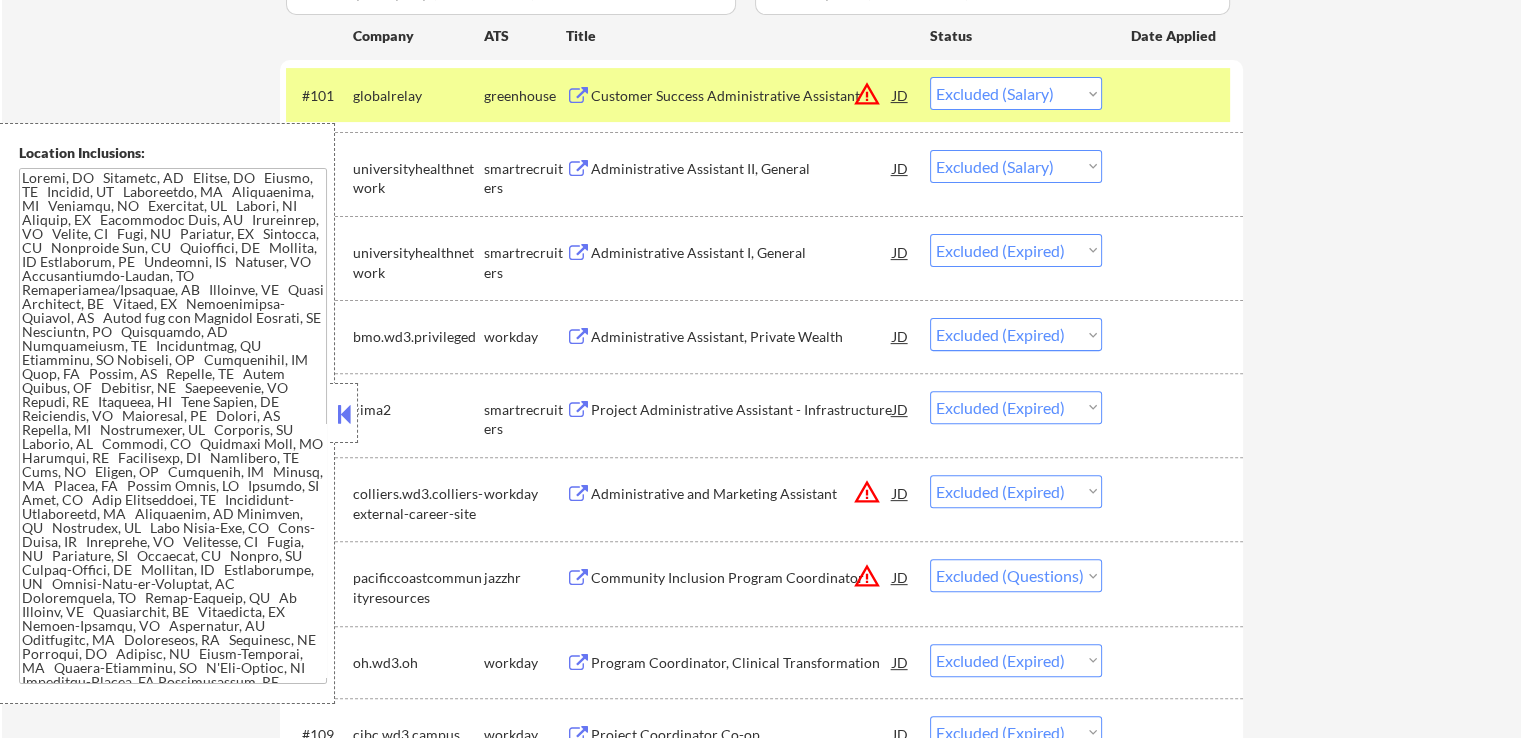 scroll, scrollTop: 633, scrollLeft: 0, axis: vertical 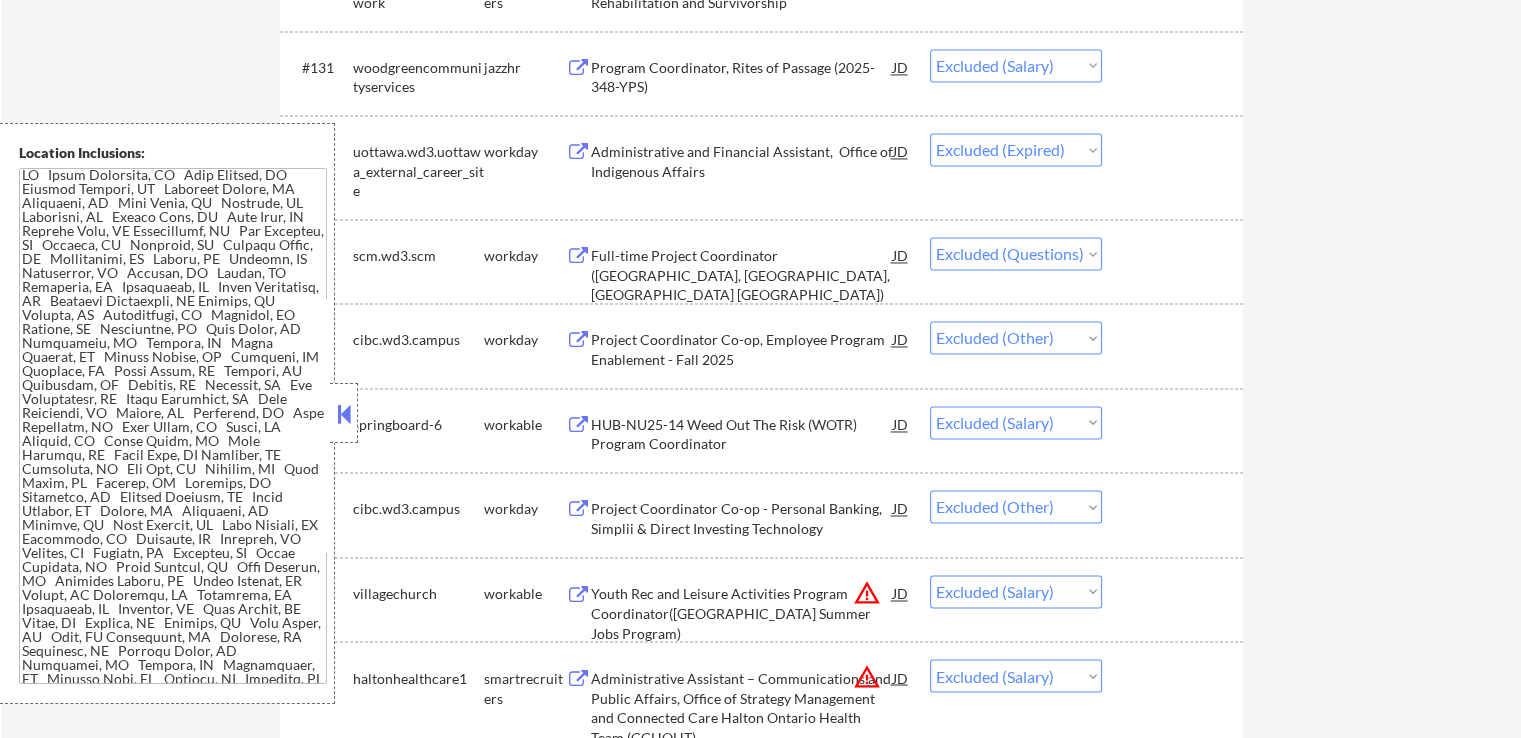 click on "Full-time Project Coordinator ([GEOGRAPHIC_DATA], [GEOGRAPHIC_DATA], [GEOGRAPHIC_DATA] [GEOGRAPHIC_DATA])" at bounding box center [742, 275] 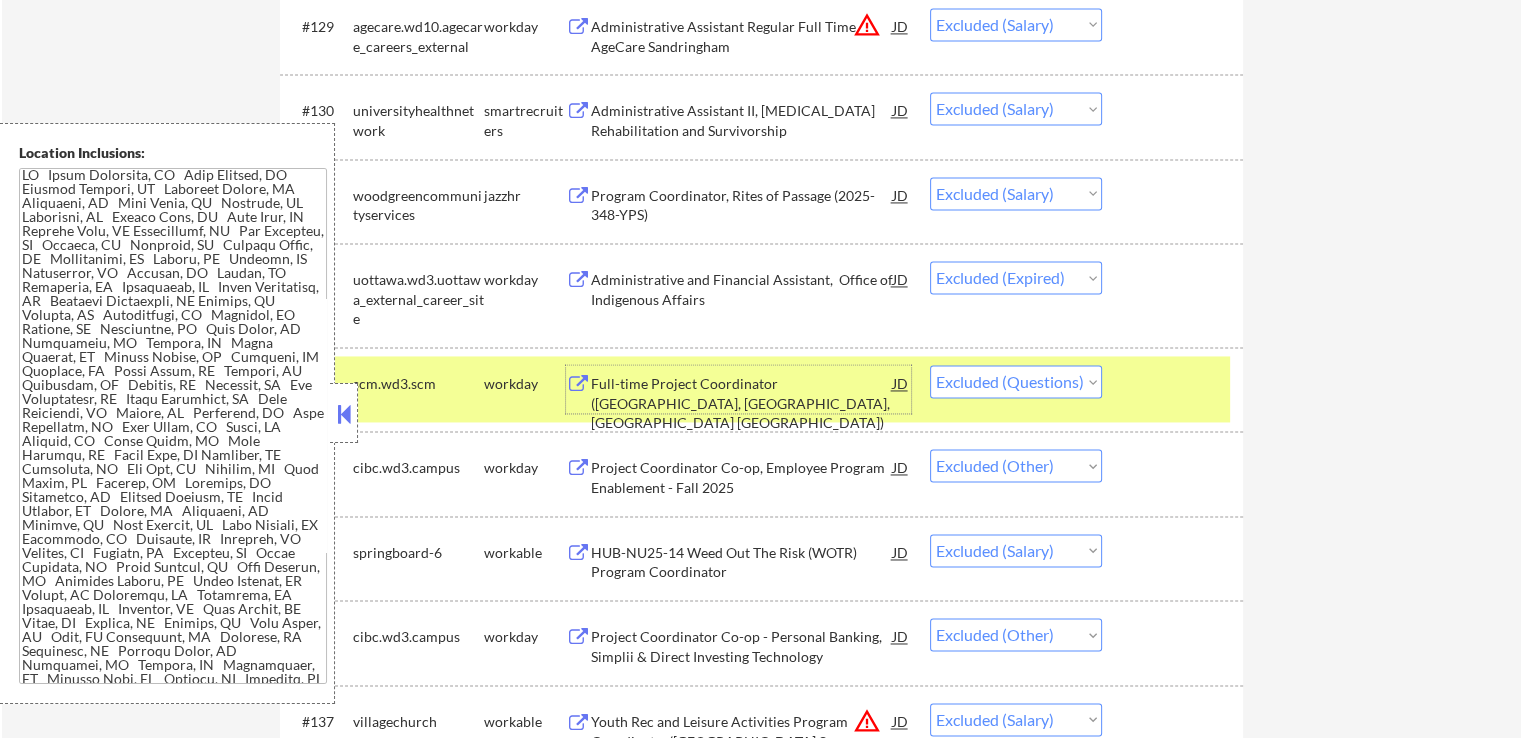 scroll, scrollTop: 2600, scrollLeft: 0, axis: vertical 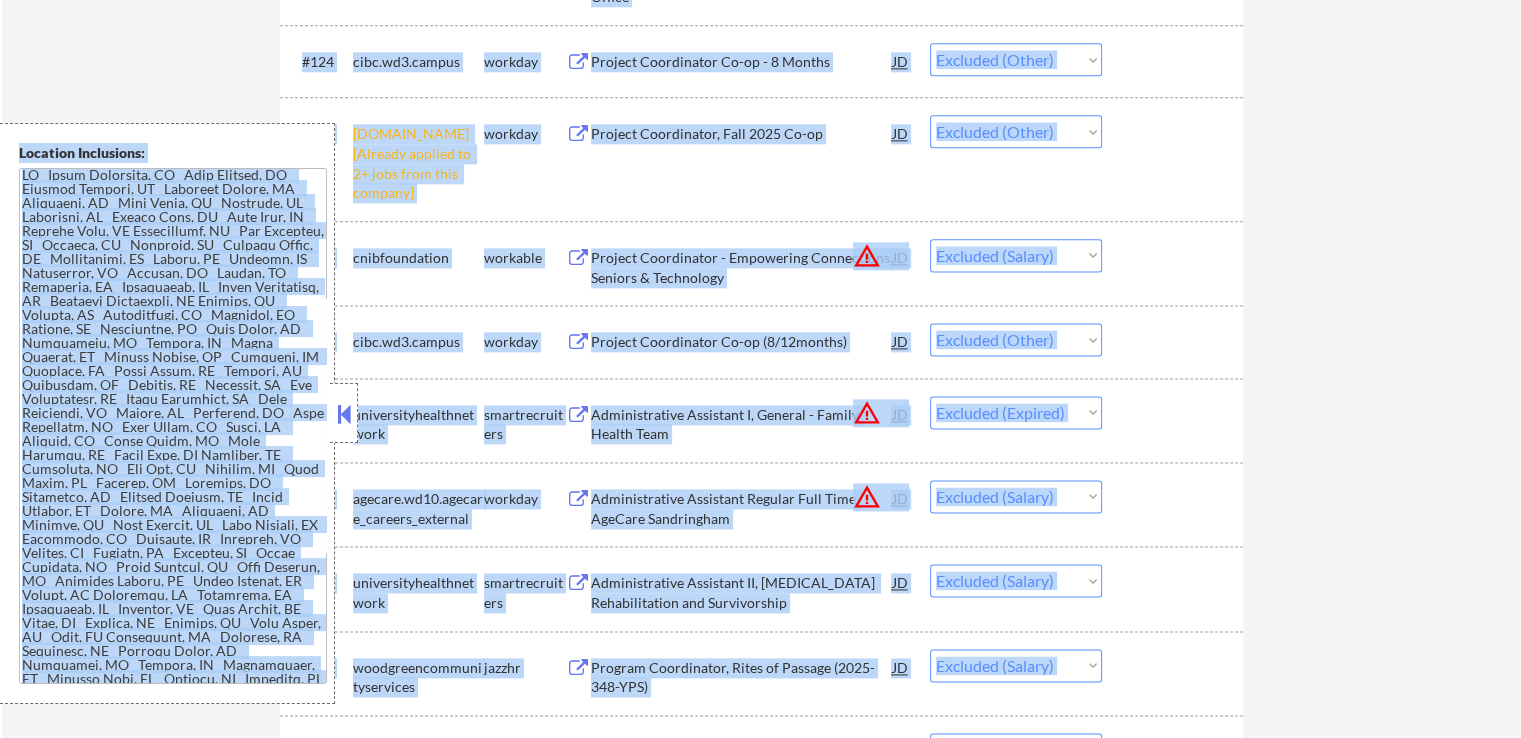 drag, startPoint x: 1520, startPoint y: 402, endPoint x: 1535, endPoint y: 65, distance: 337.33365 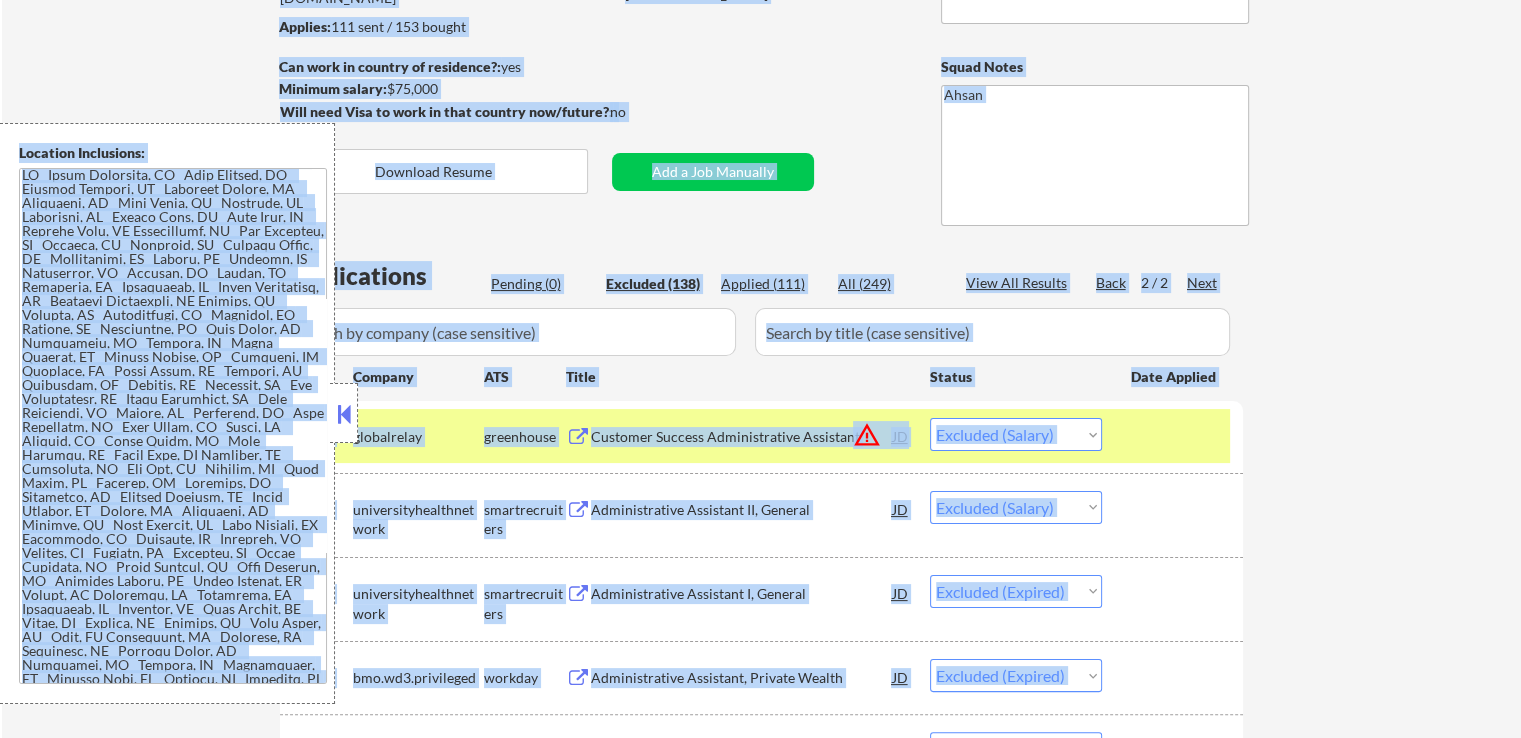 scroll, scrollTop: 0, scrollLeft: 0, axis: both 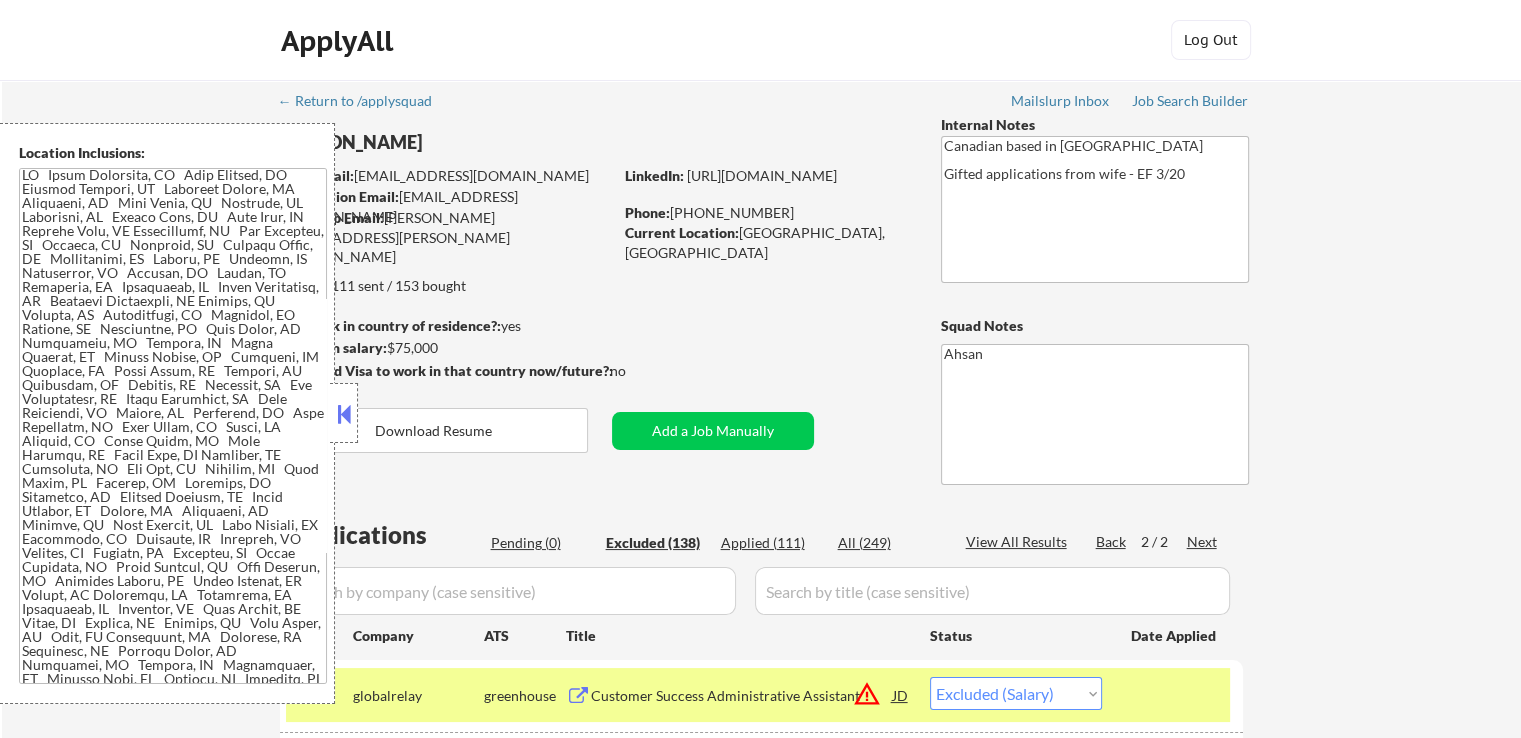click on "← Return to /applysquad Mailslurp Inbox Job Search Builder [PERSON_NAME] User Email:  [EMAIL_ADDRESS][DOMAIN_NAME] Application Email:  [EMAIL_ADDRESS][DOMAIN_NAME] Mailslurp Email:  [PERSON_NAME][EMAIL_ADDRESS][PERSON_NAME][DOMAIN_NAME] LinkedIn:   [URL][DOMAIN_NAME]
Phone:  [PHONE_NUMBER] Current Location:  [GEOGRAPHIC_DATA], [GEOGRAPHIC_DATA] Applies:  111 sent / 153 bought Internal Notes Canadian based in [GEOGRAPHIC_DATA]
Gifted applications from wife - EF 3/20 Can work in country of residence?:  yes Squad Notes Minimum salary:  $75,000 Will need Visa to work in that country now/future?:   no Download Resume Add a Job Manually Ahsan Applications Pending (0) Excluded (138) Applied (111) All (249) View All Results Back 2 / 2
Next Company ATS Title Status Date Applied #101 globalrelay greenhouse Customer Success Administrative Assistant JD warning_amber Choose an option... Pending Applied Excluded (Questions) Excluded (Expired) Excluded (Location) Excluded (Bad Match) Excluded (Blocklist) Excluded (Salary) Excluded (Other) #102 universityhealthnetwork" at bounding box center [761, 2069] 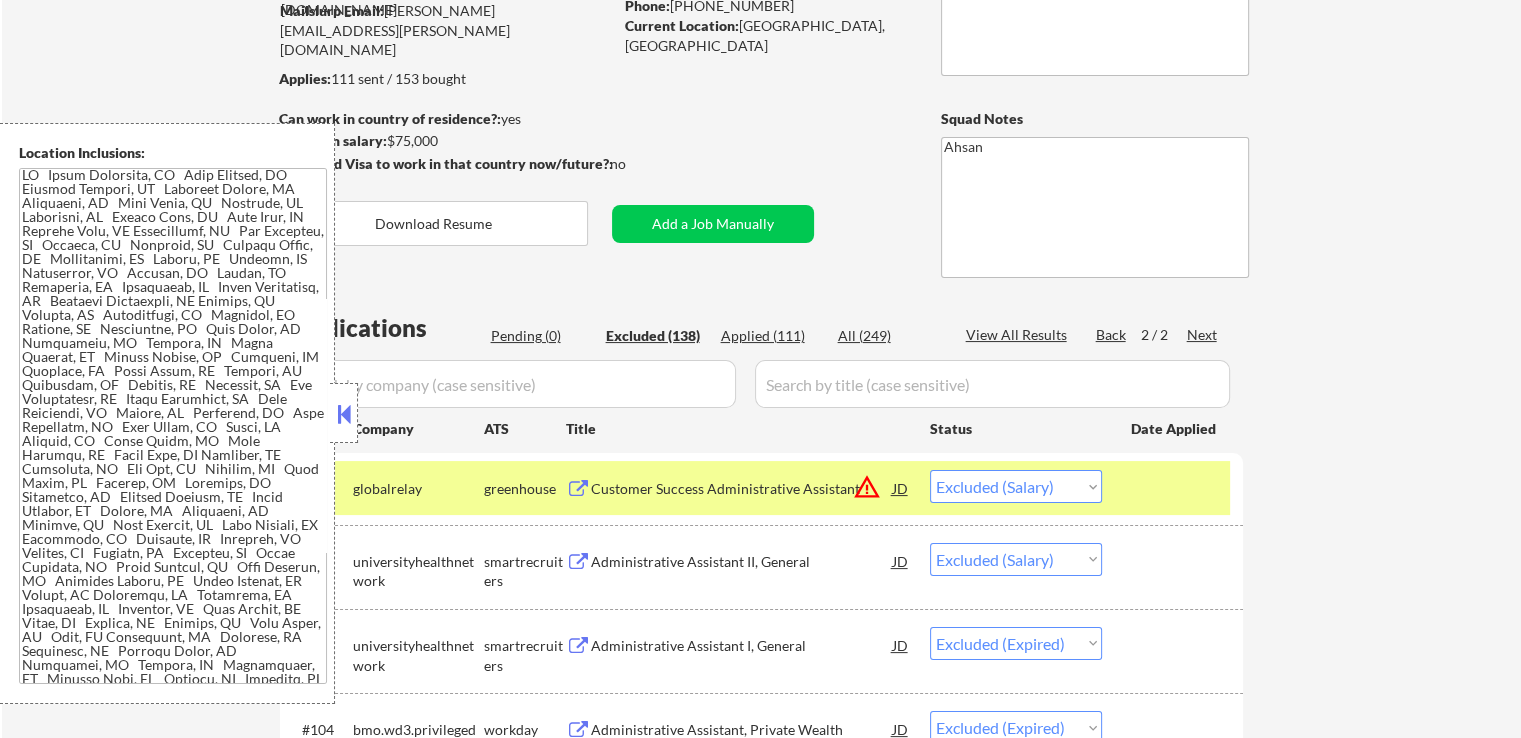 scroll, scrollTop: 200, scrollLeft: 0, axis: vertical 